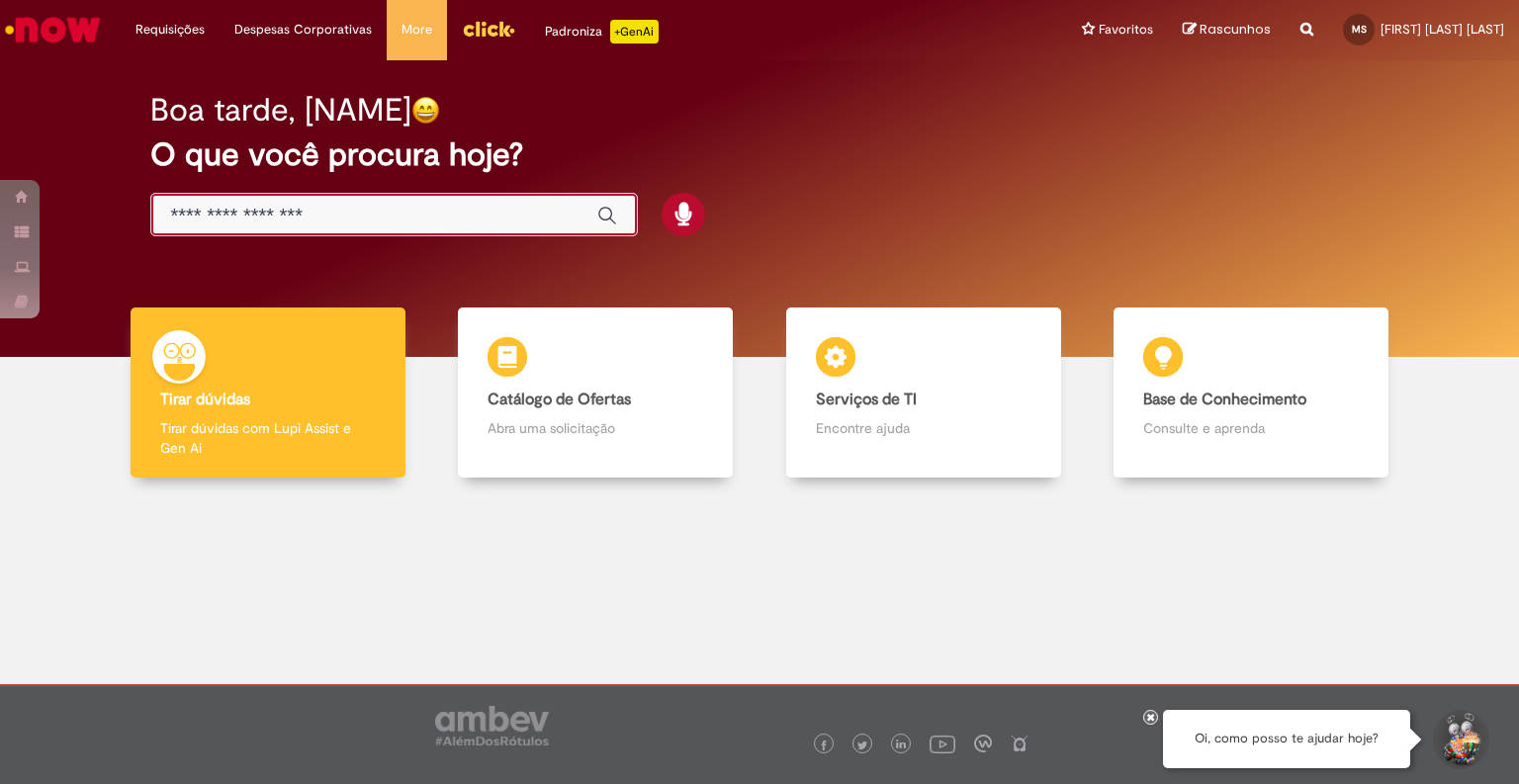 scroll, scrollTop: 0, scrollLeft: 0, axis: both 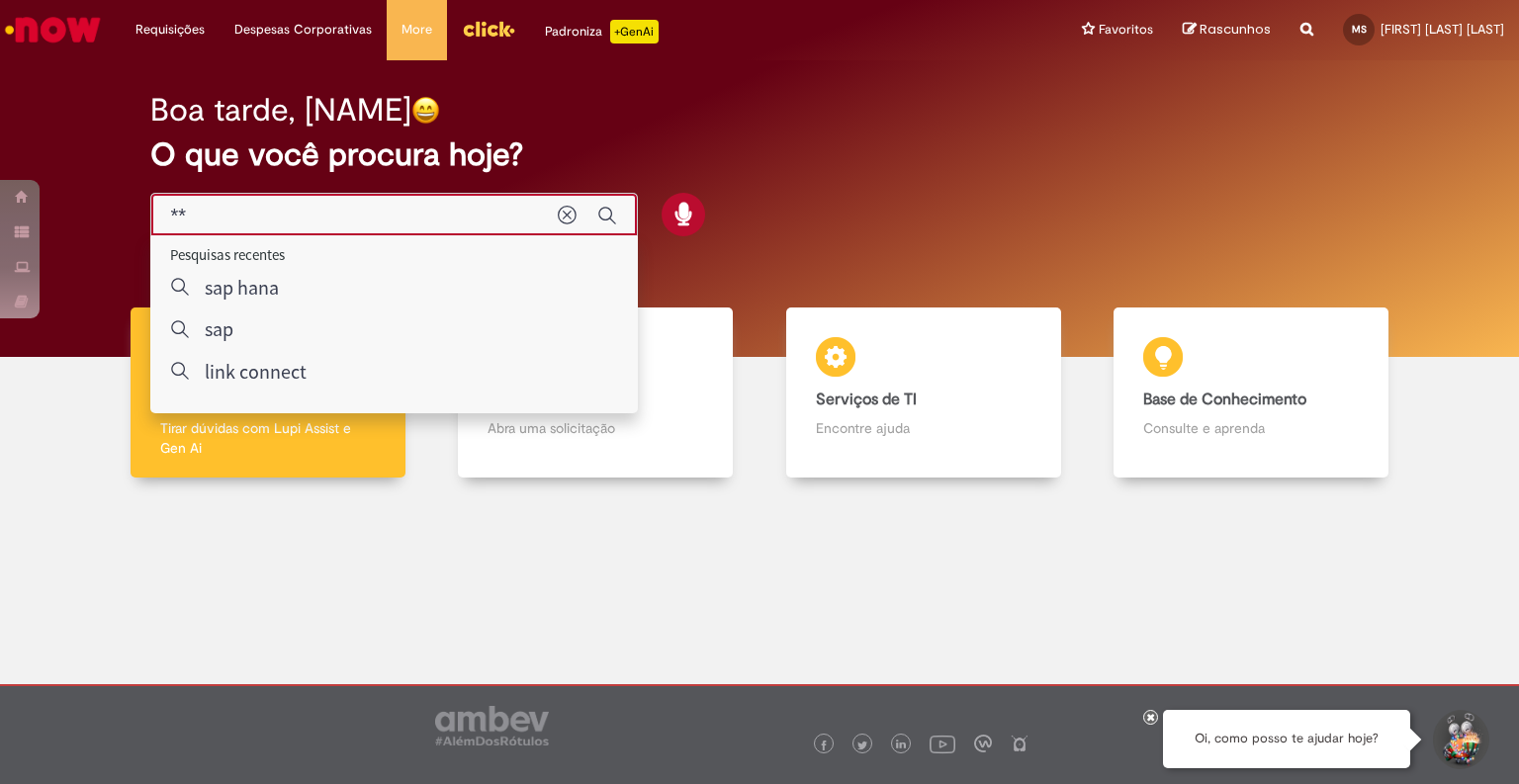 type on "**" 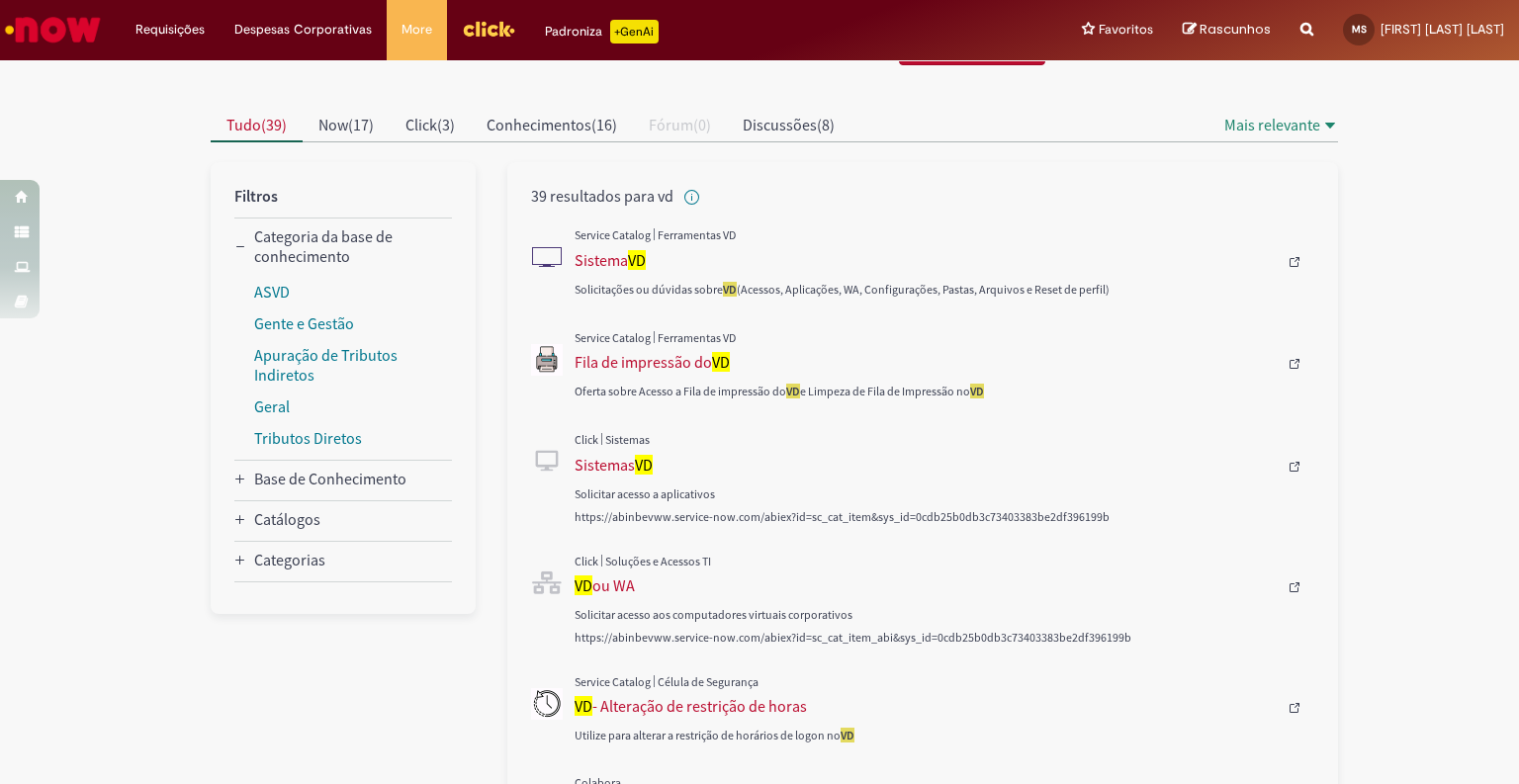 scroll, scrollTop: 0, scrollLeft: 0, axis: both 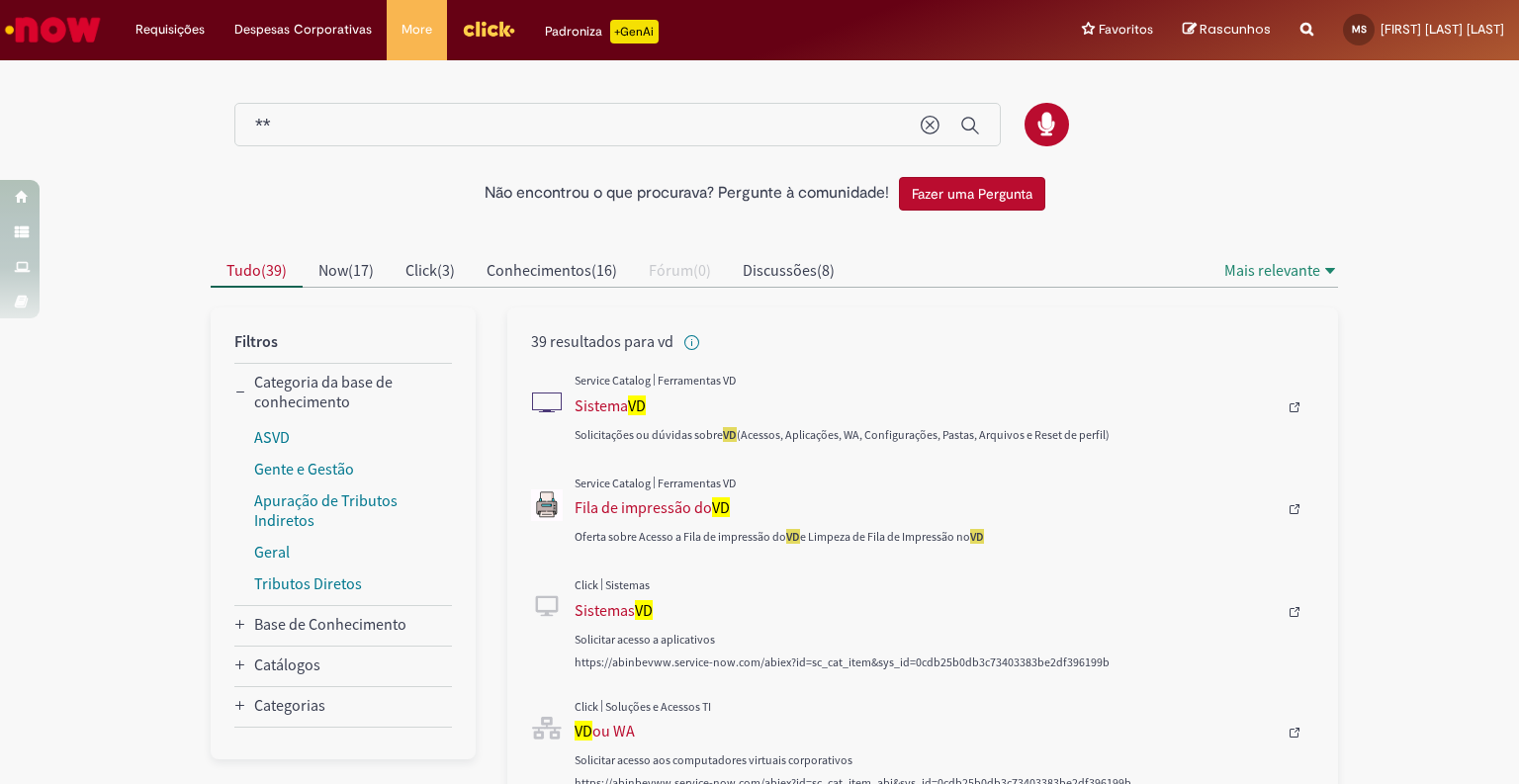 click on "**" at bounding box center (578, 126) 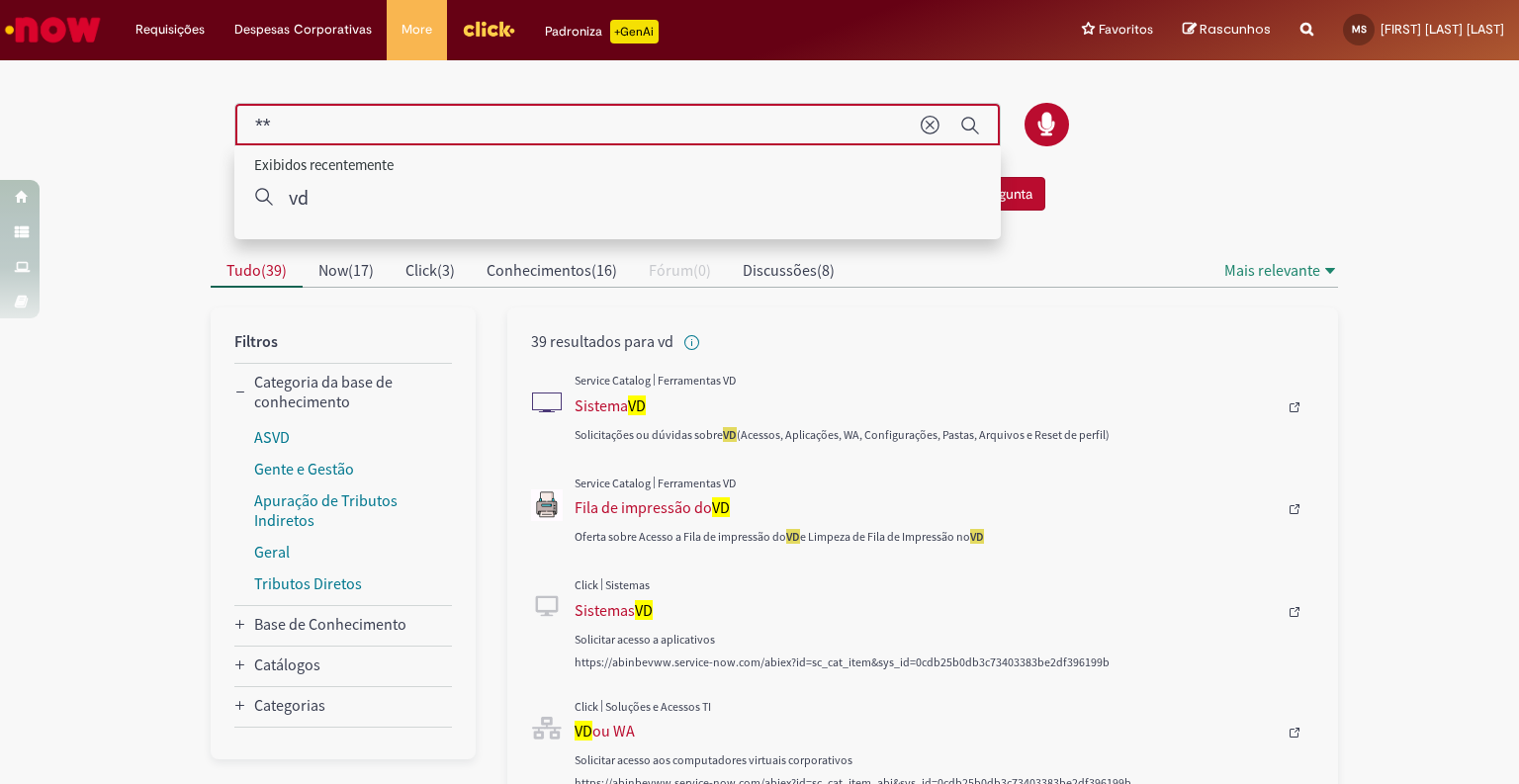 type on "*" 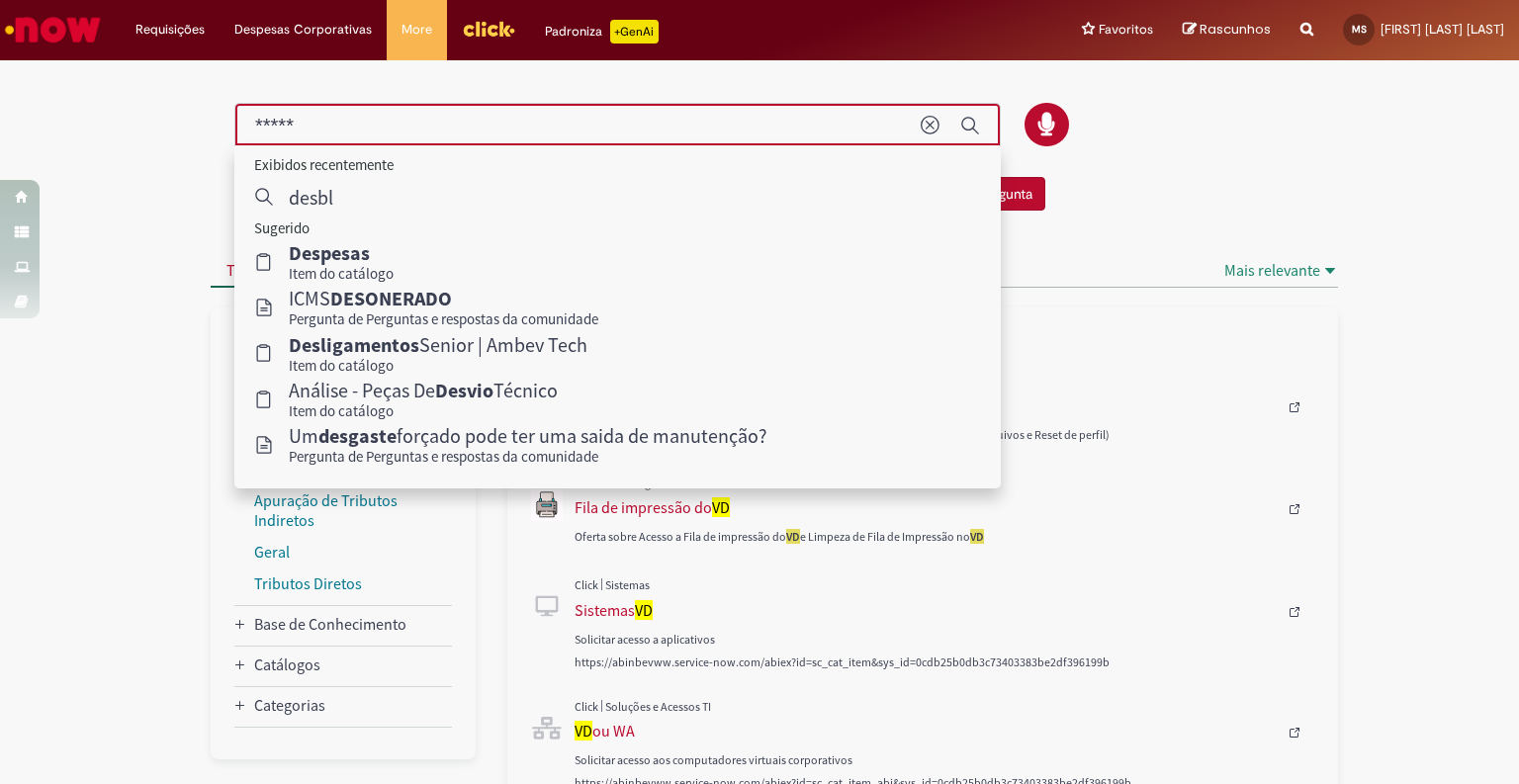 type on "******" 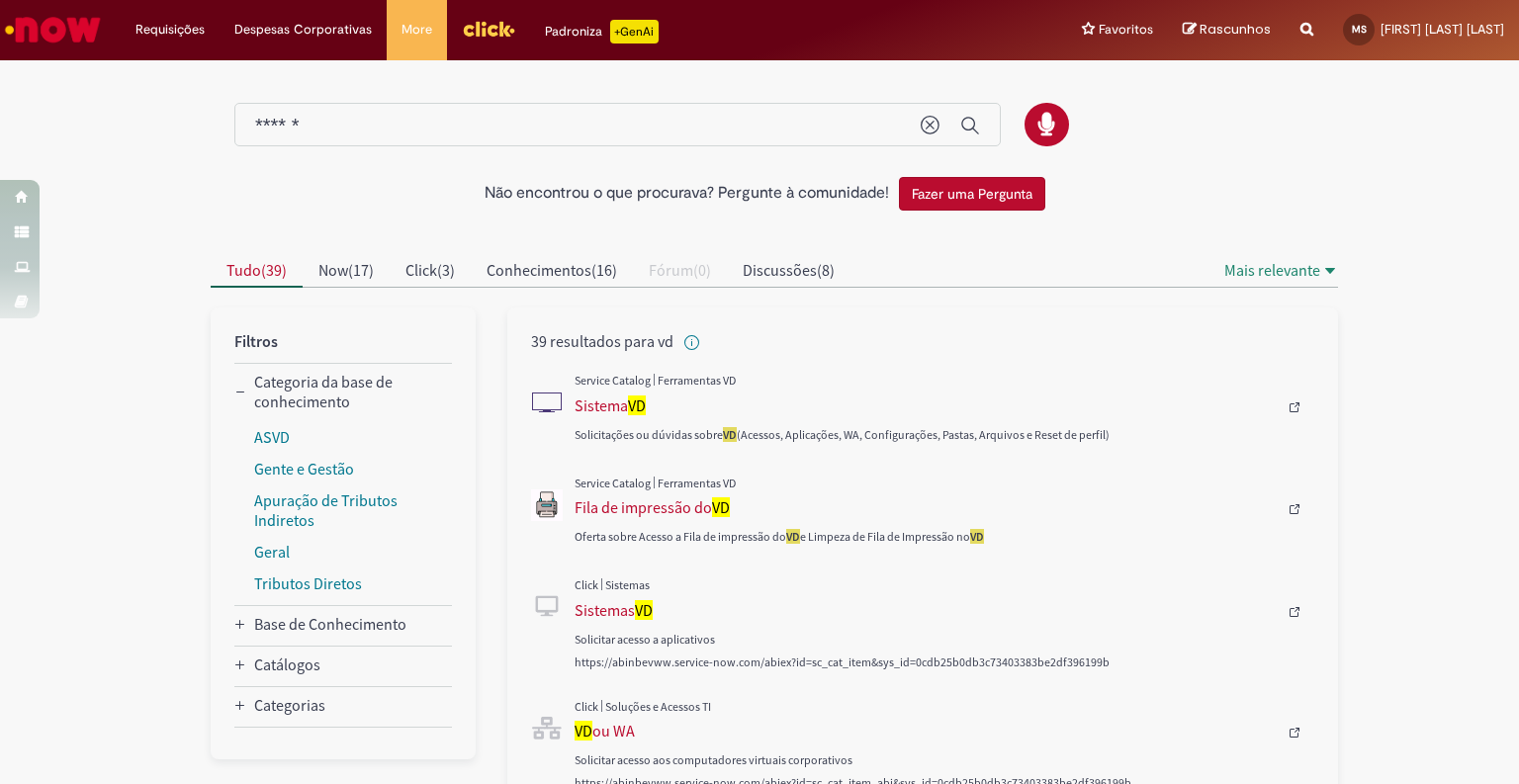 type 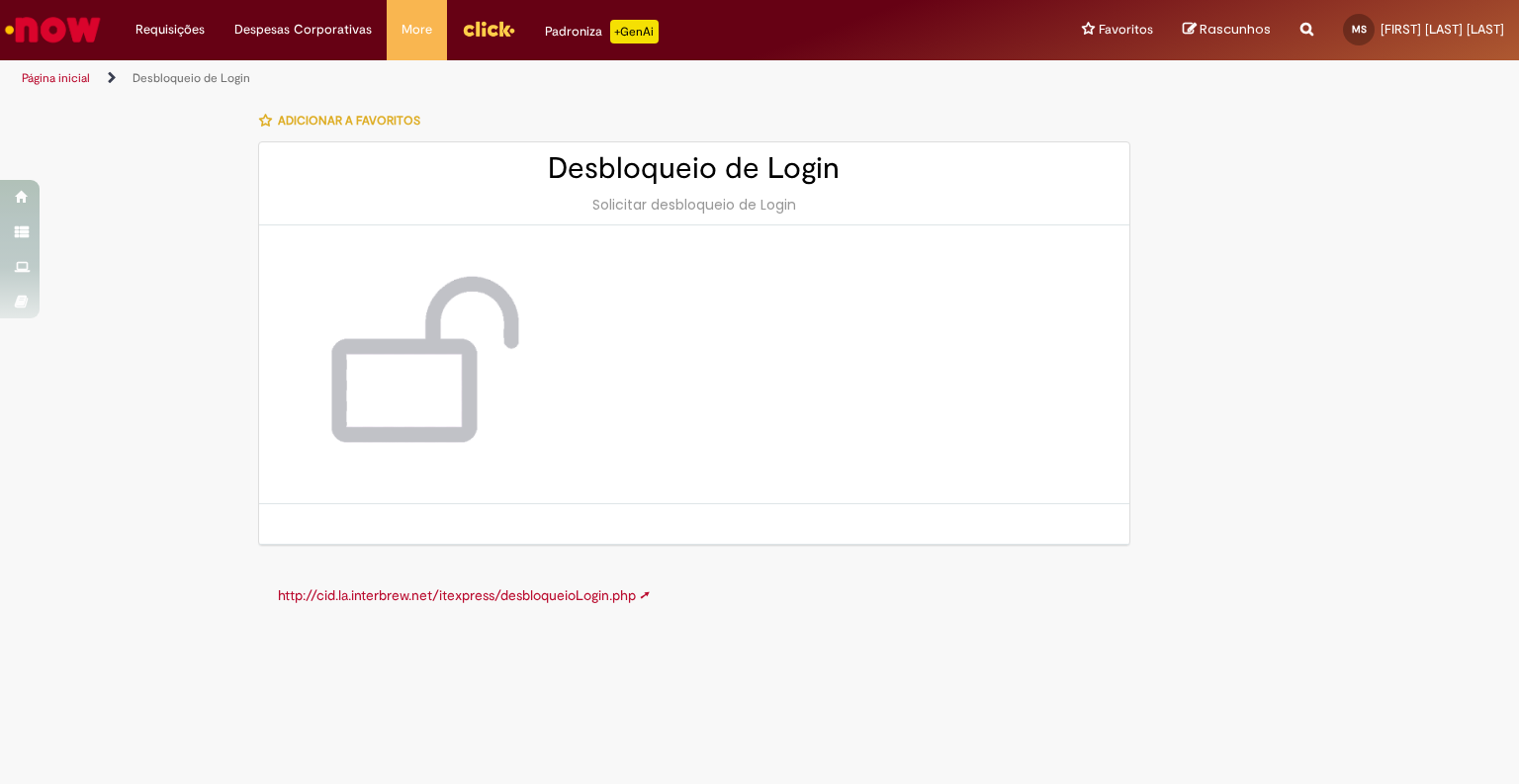 click at bounding box center [417, 364] 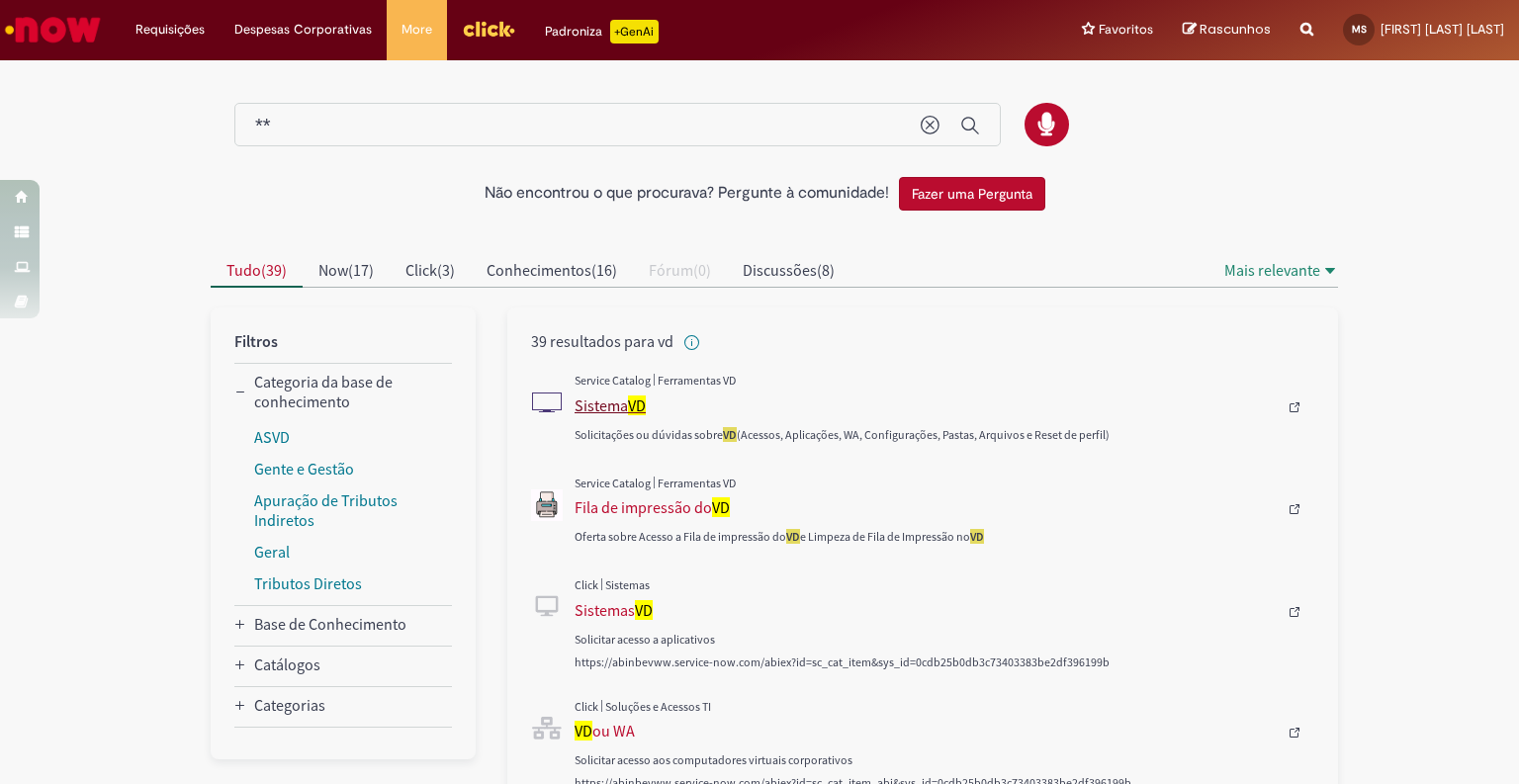 click on "Sistema  VD" at bounding box center [926, 405] 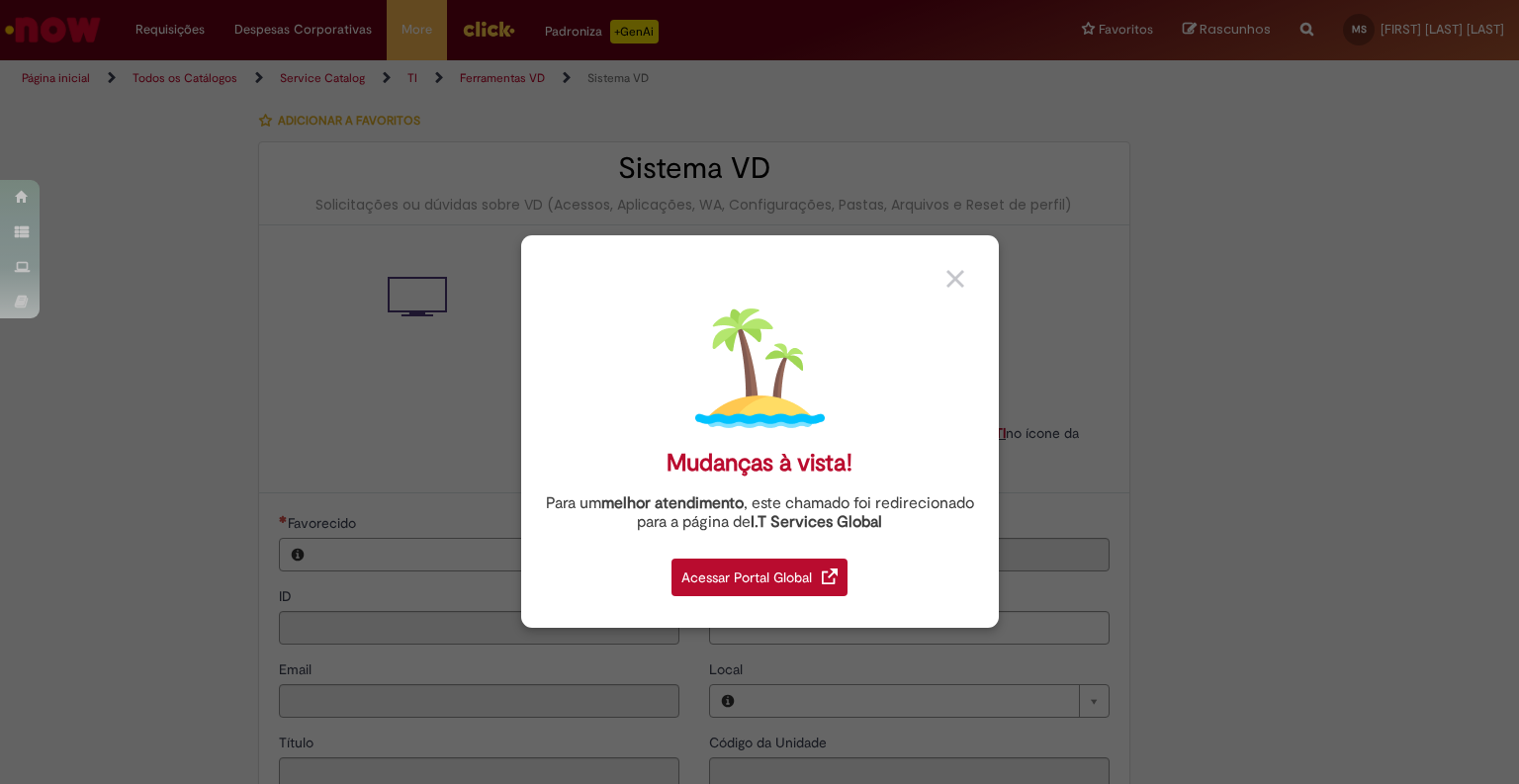 type on "********" 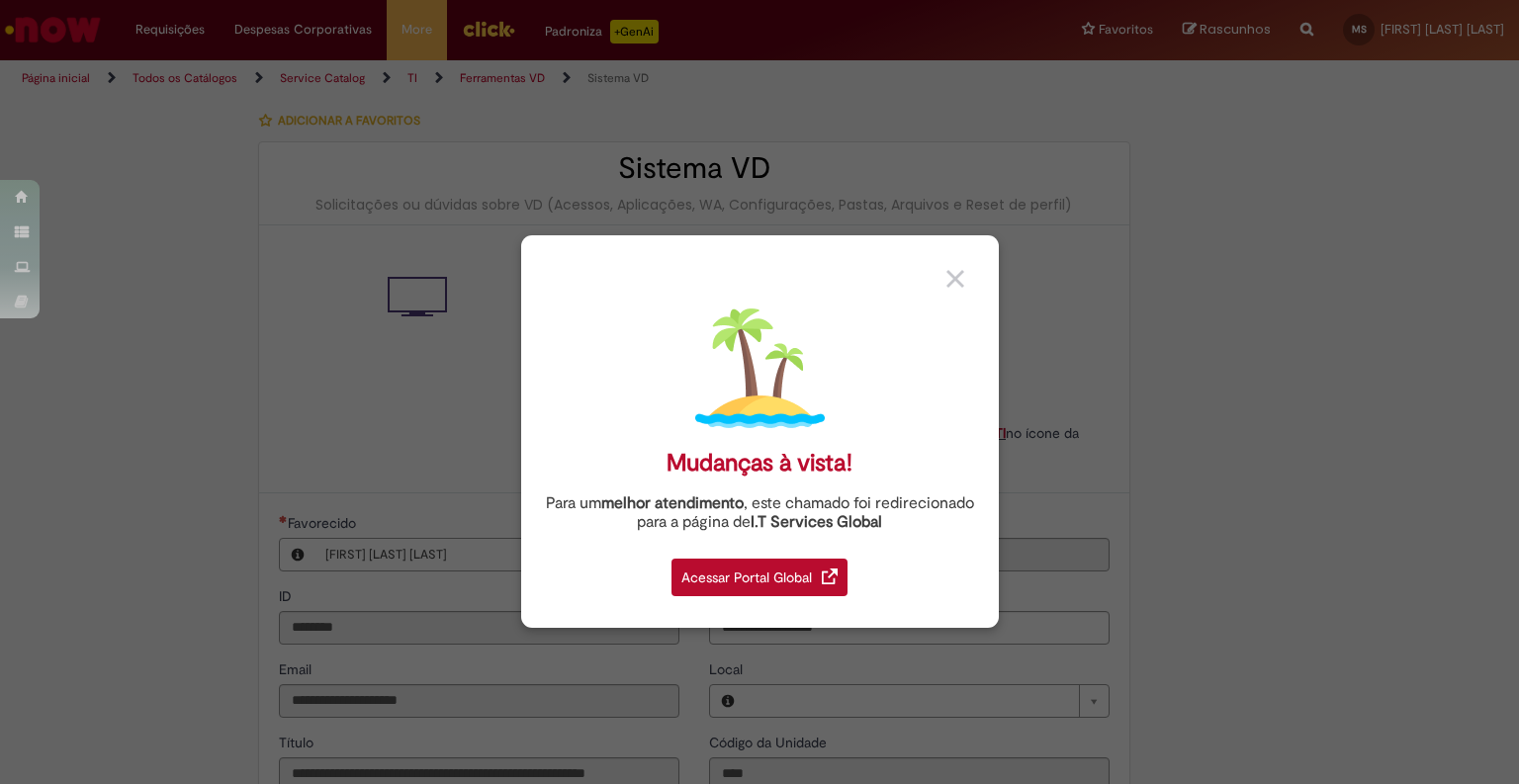 type on "**********" 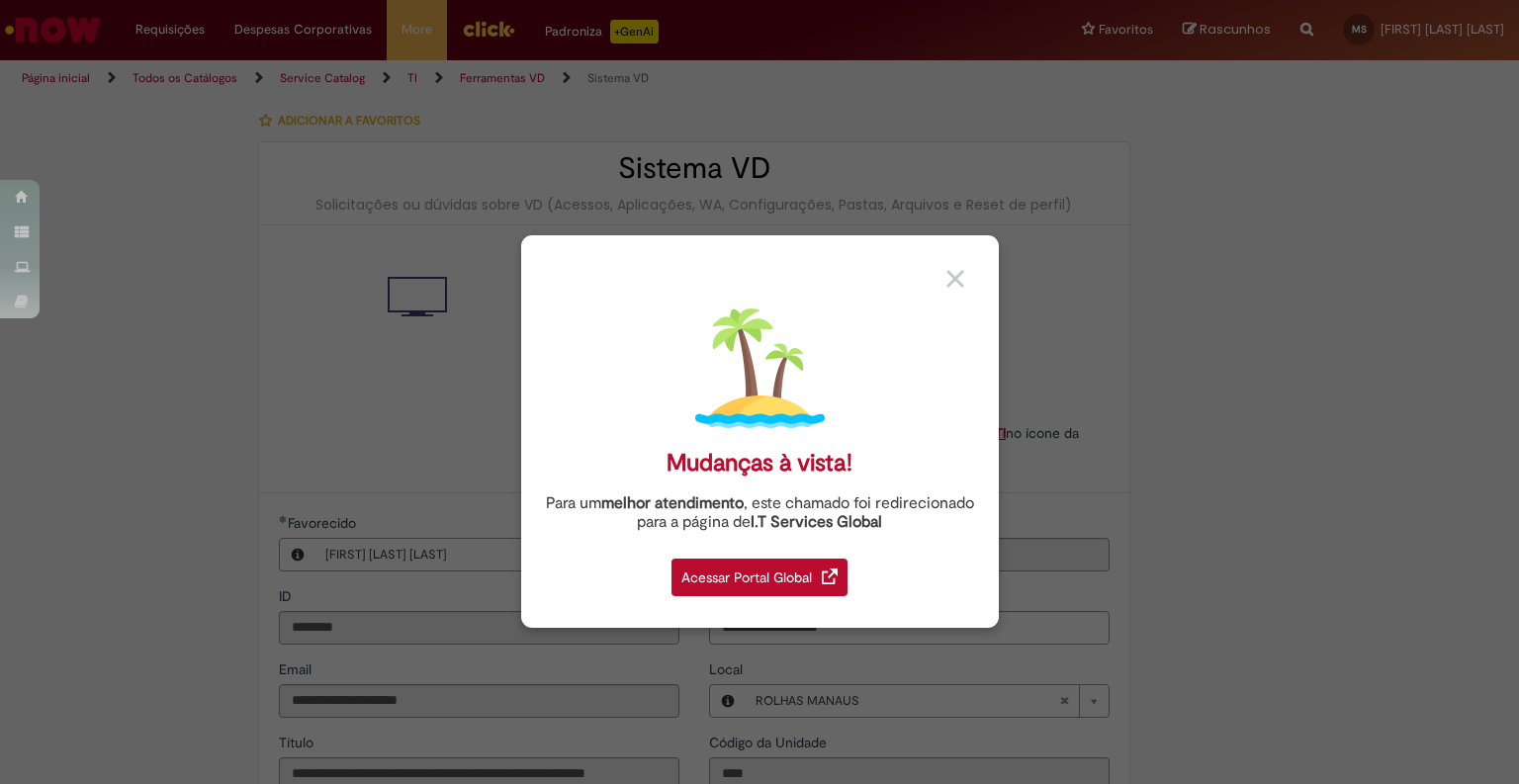 click on "Acessar Portal Global" at bounding box center [760, 577] 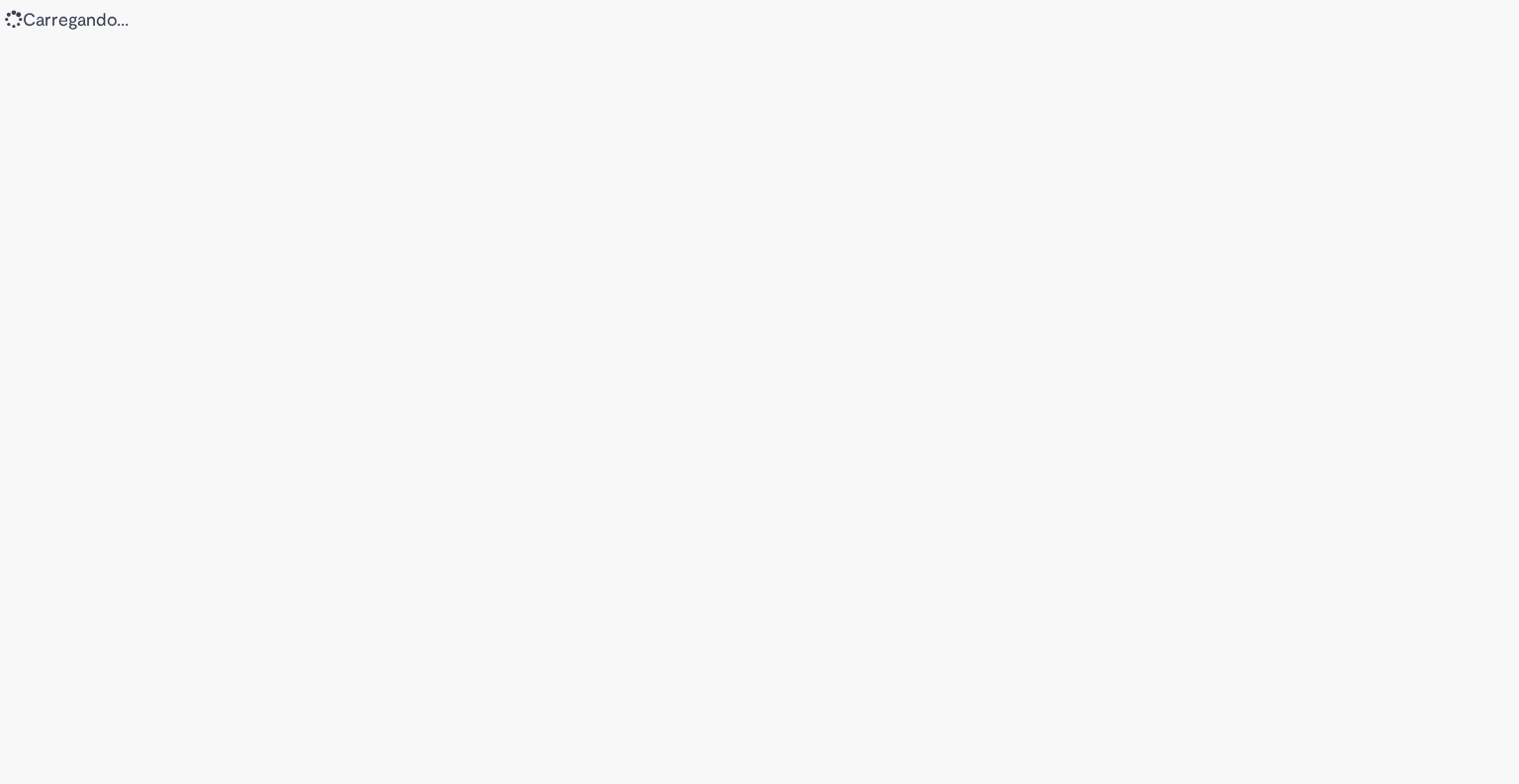 scroll, scrollTop: 0, scrollLeft: 0, axis: both 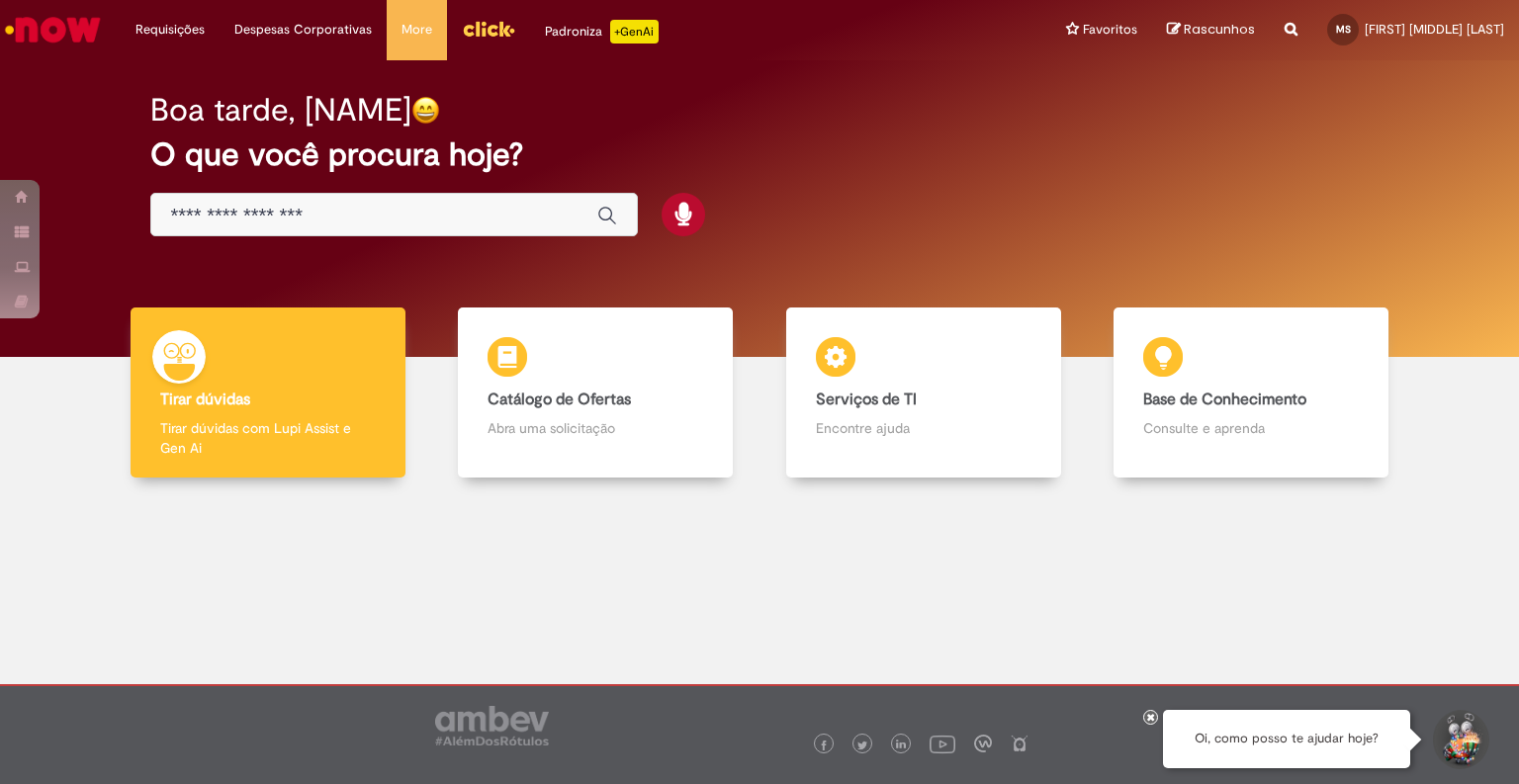 click at bounding box center (374, 216) 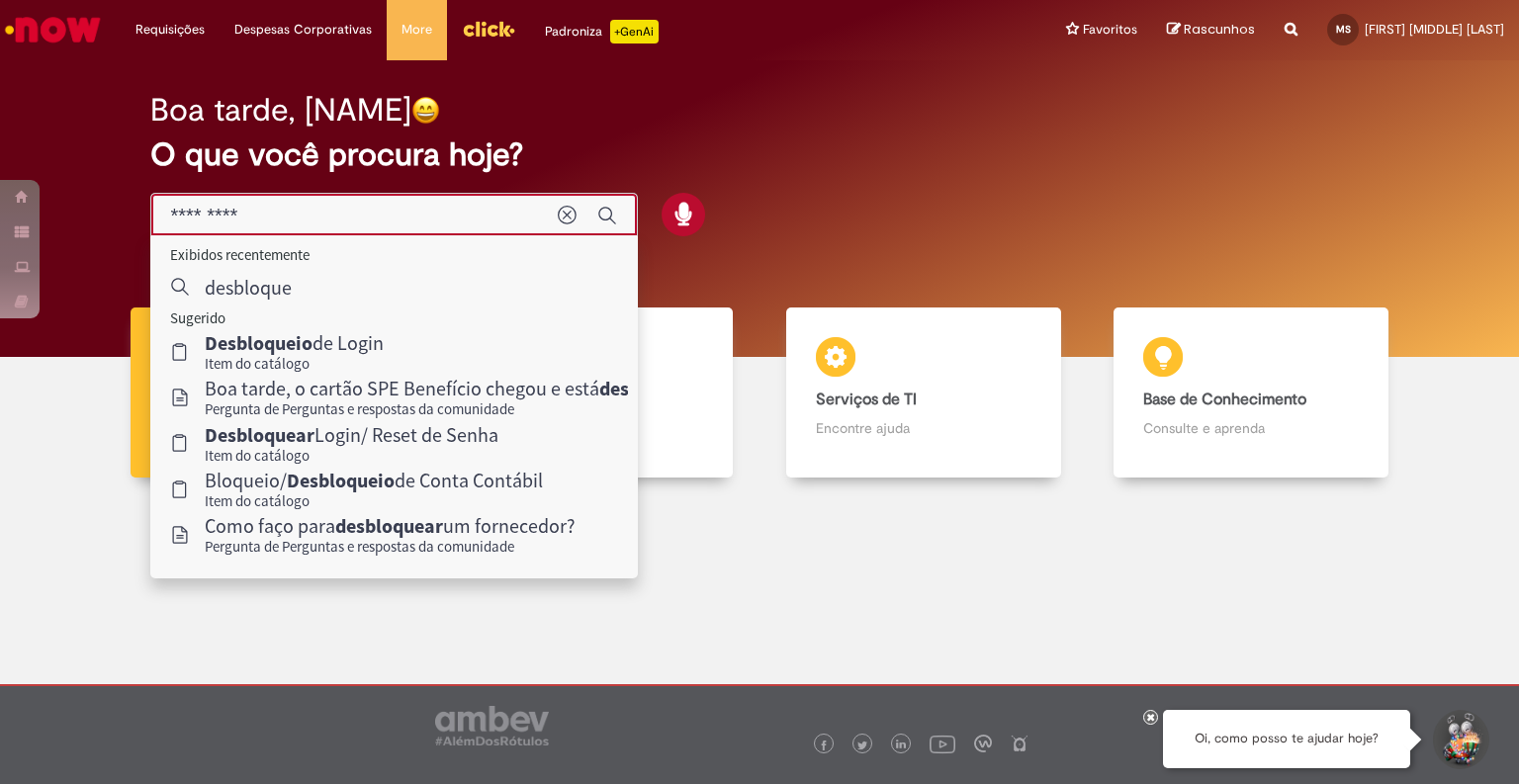 type on "**********" 